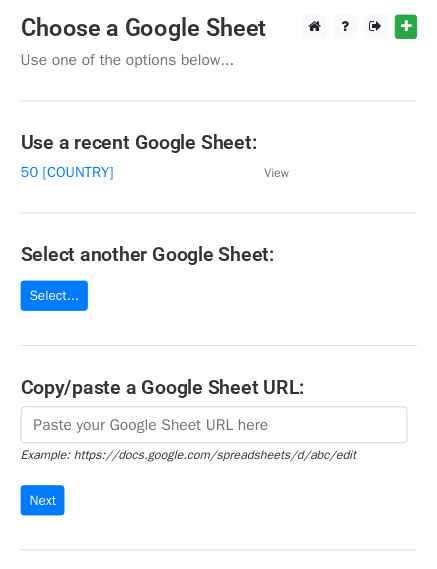 scroll, scrollTop: 0, scrollLeft: 0, axis: both 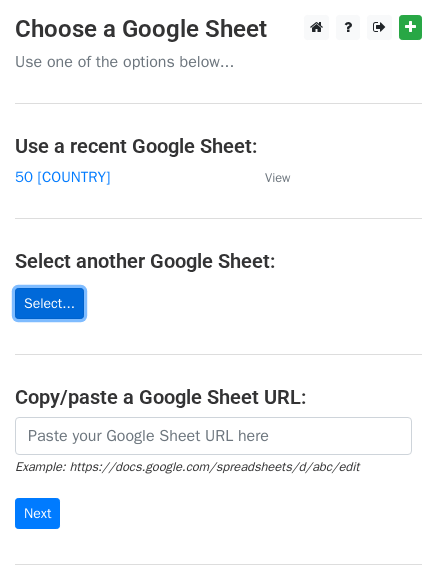 click on "Select..." at bounding box center (49, 303) 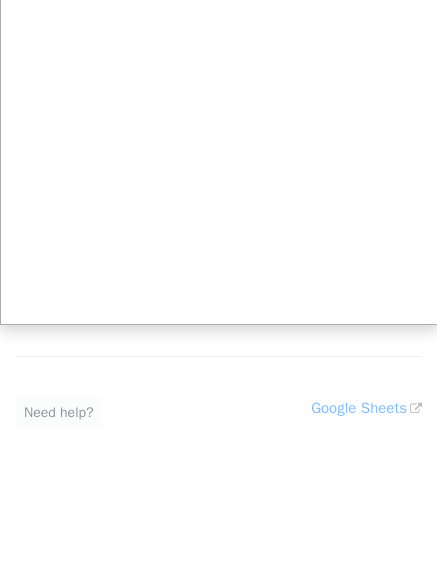 scroll, scrollTop: 227, scrollLeft: 0, axis: vertical 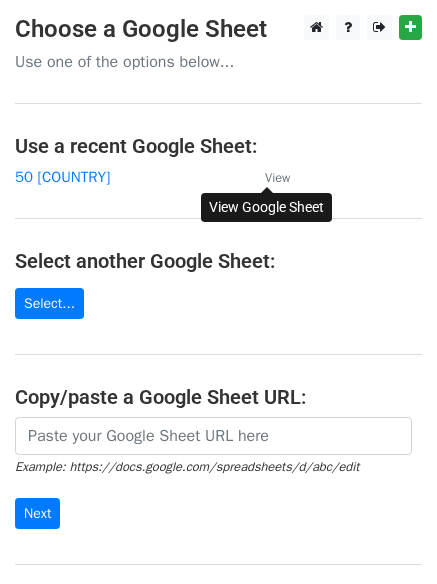 click on "View" at bounding box center [277, 178] 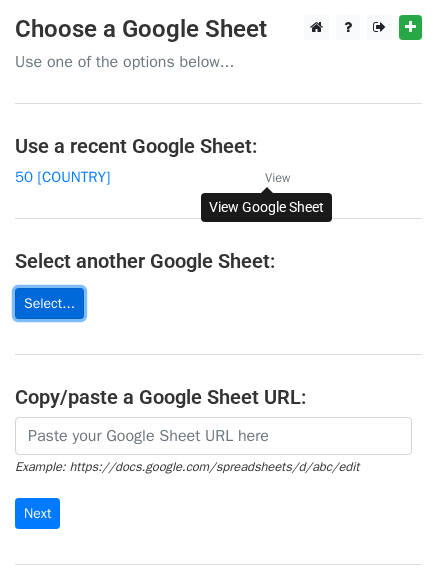 click on "Select..." at bounding box center [49, 303] 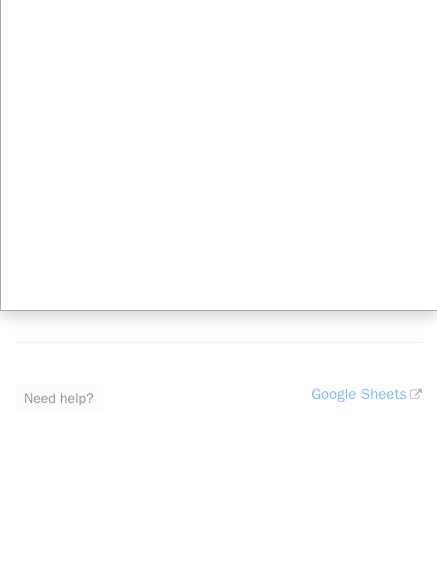 scroll, scrollTop: 227, scrollLeft: 0, axis: vertical 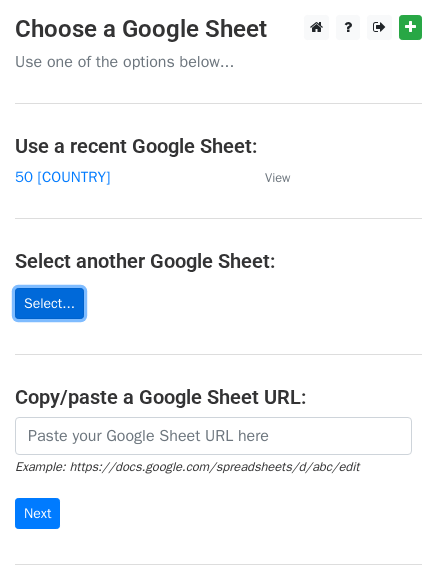 click on "Select..." at bounding box center (49, 303) 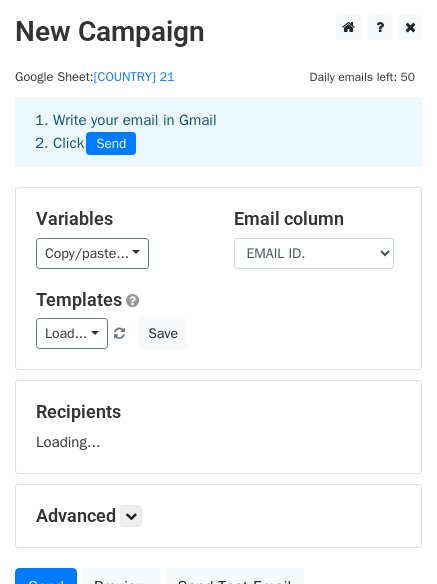 scroll, scrollTop: 0, scrollLeft: 0, axis: both 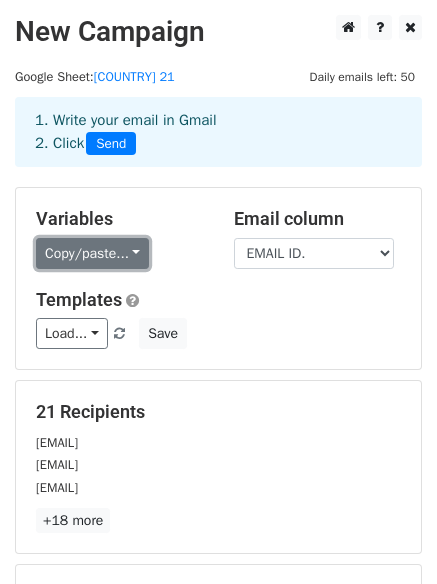 click on "Copy/paste..." at bounding box center [92, 253] 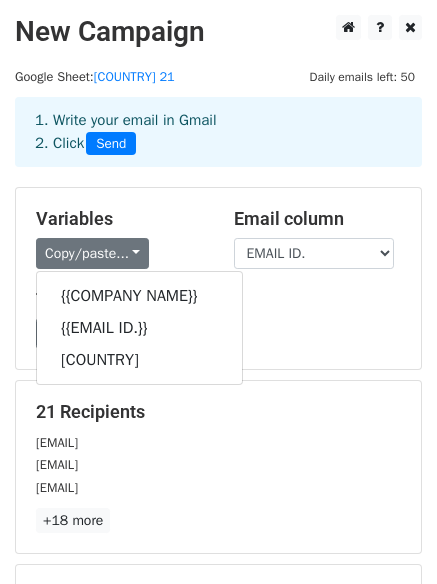 click on "Load...
No templates saved
Save" at bounding box center [218, 333] 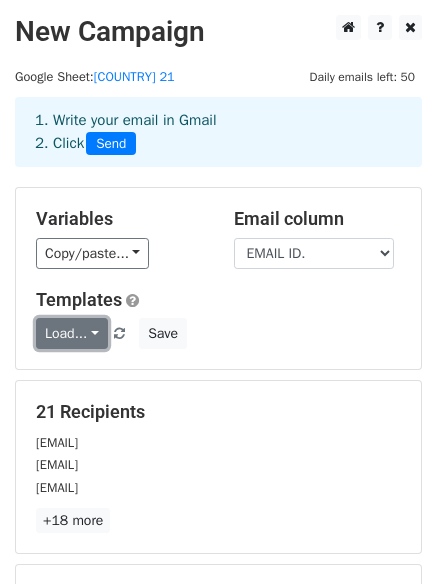click on "Load..." at bounding box center (72, 333) 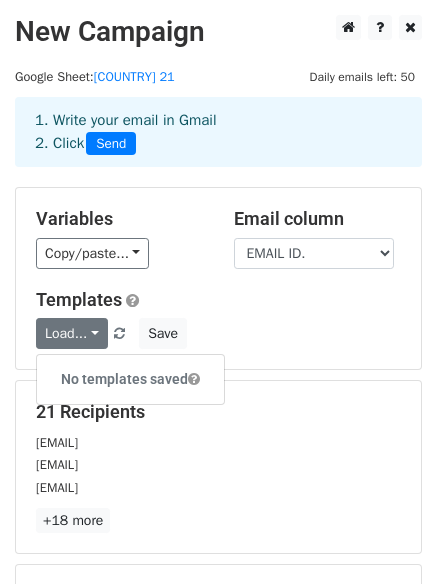 click on "Load...
No templates saved
Save" at bounding box center [218, 333] 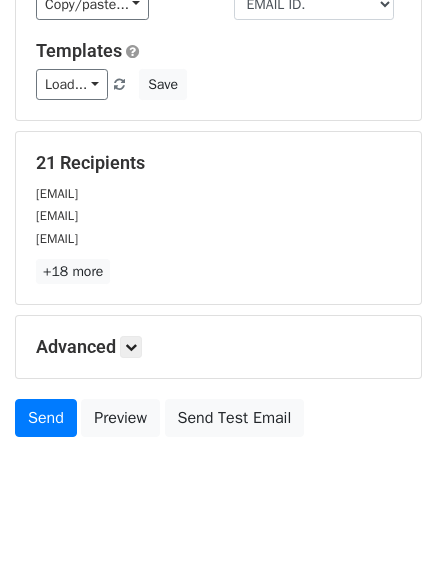 scroll, scrollTop: 272, scrollLeft: 0, axis: vertical 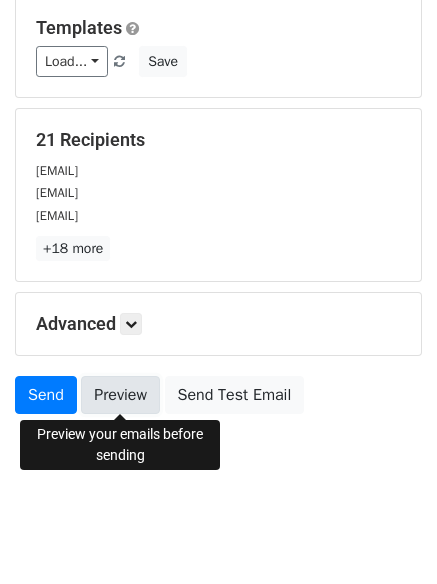 click on "Preview" at bounding box center (120, 395) 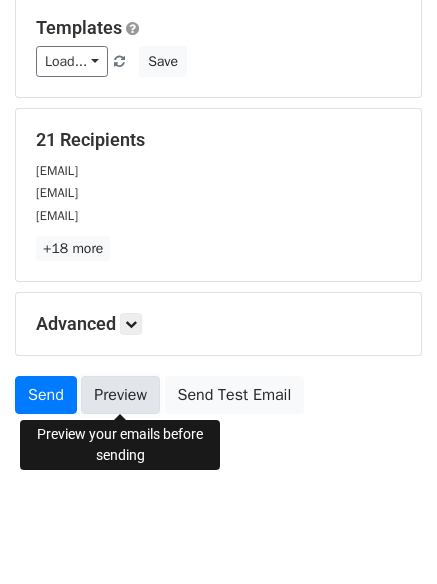 click on "Preview" at bounding box center (120, 395) 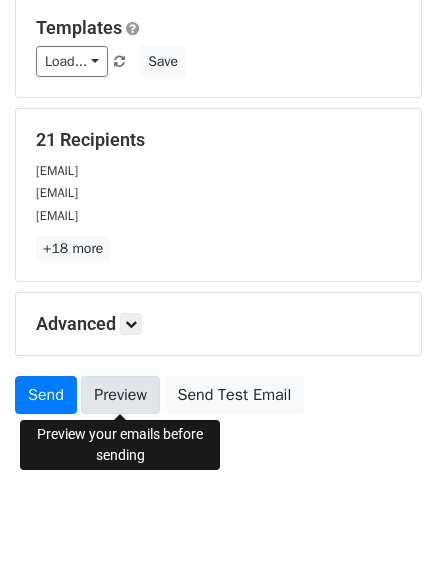 click on "Preview" at bounding box center (120, 395) 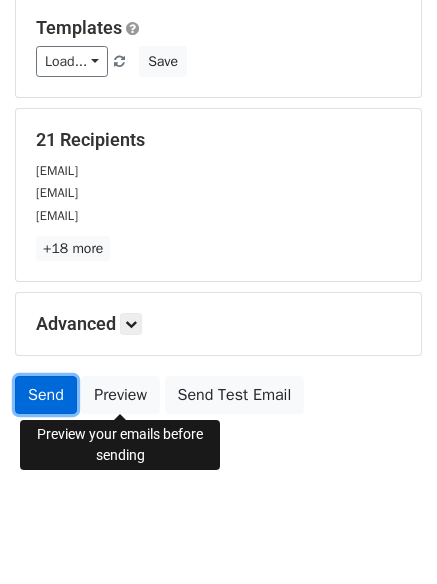 click on "Send" at bounding box center [46, 395] 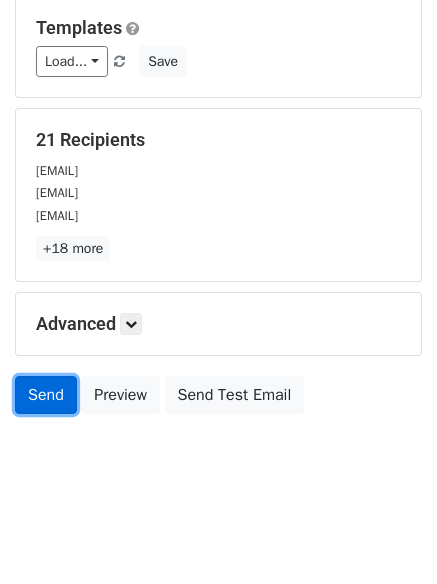 click on "Send" at bounding box center [46, 395] 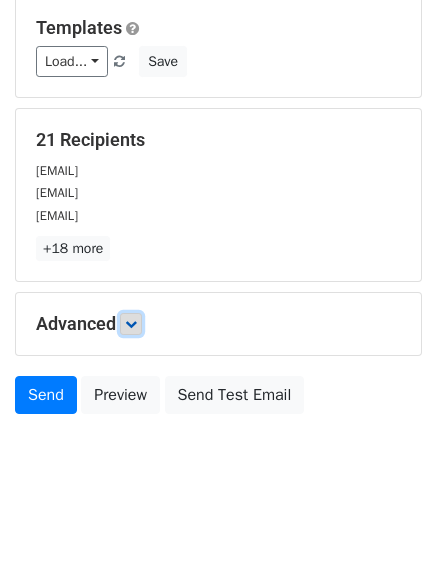 click at bounding box center [131, 324] 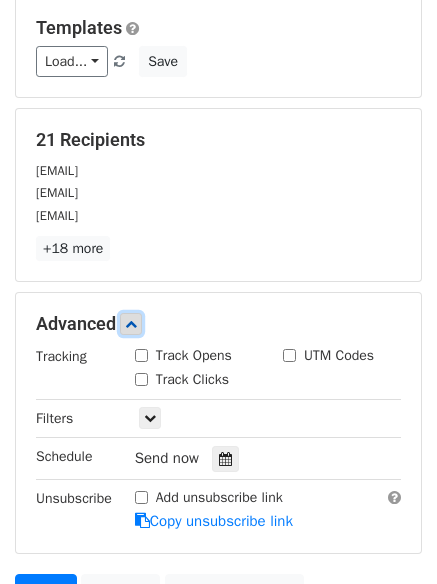 click at bounding box center (131, 324) 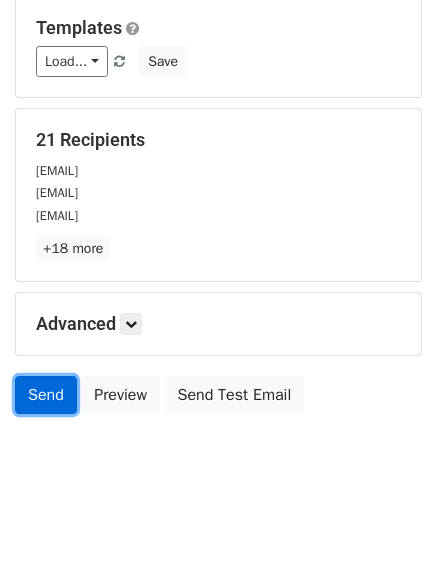 click on "Send" at bounding box center (46, 395) 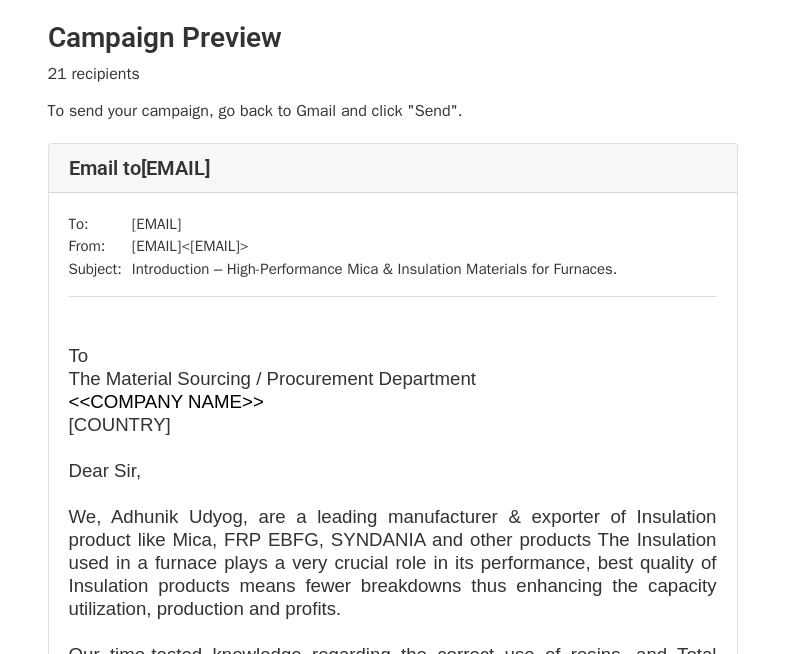 scroll, scrollTop: 0, scrollLeft: 0, axis: both 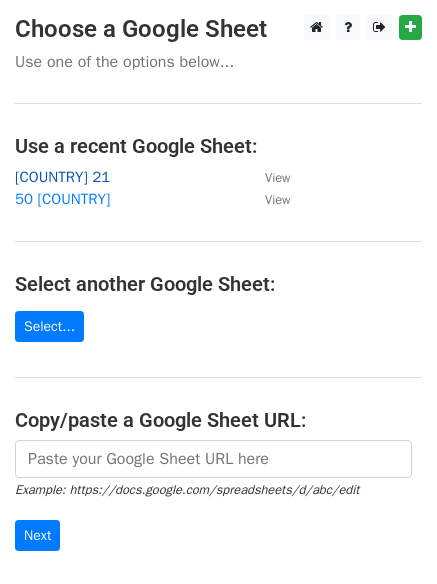 click on "[COUNTRY] 21" at bounding box center [62, 177] 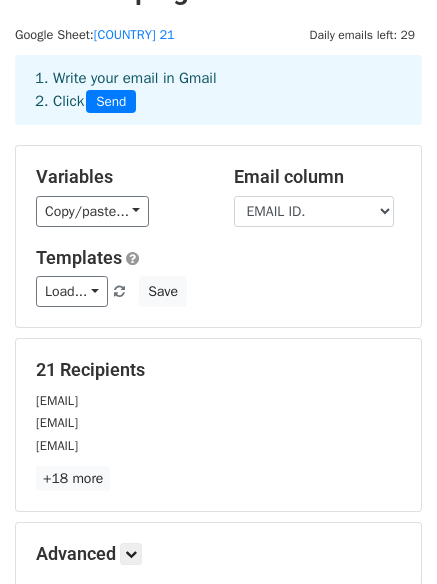 scroll, scrollTop: 0, scrollLeft: 0, axis: both 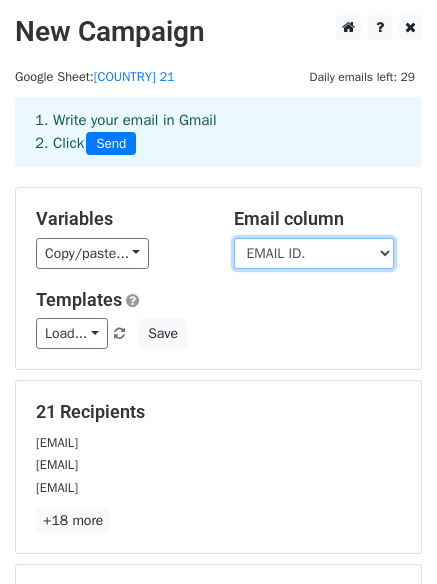 click on "COMPANY NAME
[EMAIL]
[COUNTRY]" at bounding box center (314, 253) 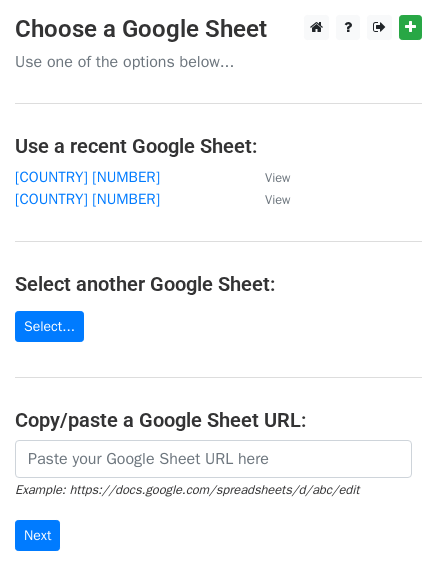 scroll, scrollTop: 0, scrollLeft: 0, axis: both 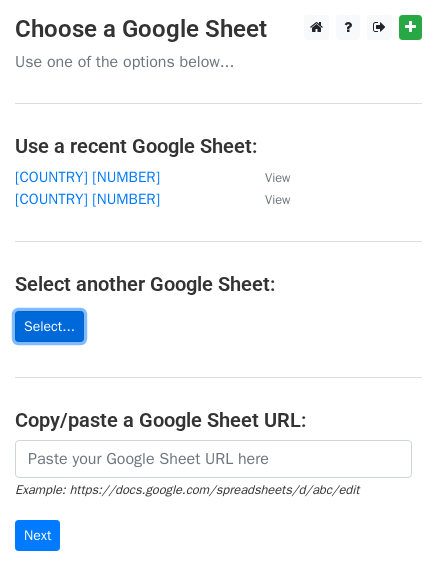 click on "Select..." at bounding box center (49, 326) 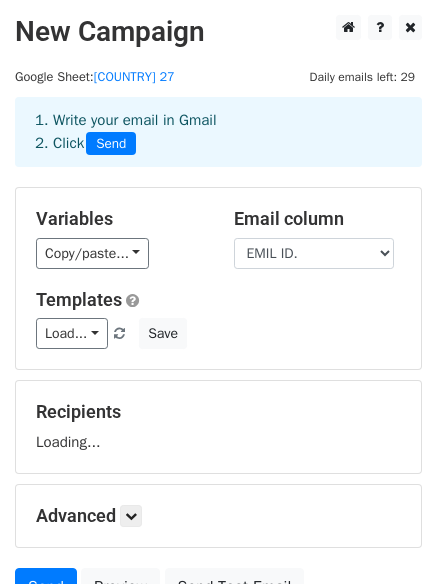 scroll, scrollTop: 0, scrollLeft: 0, axis: both 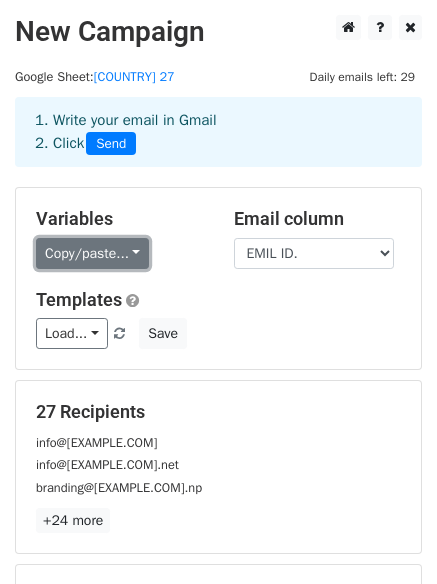click on "Copy/paste..." at bounding box center [92, 253] 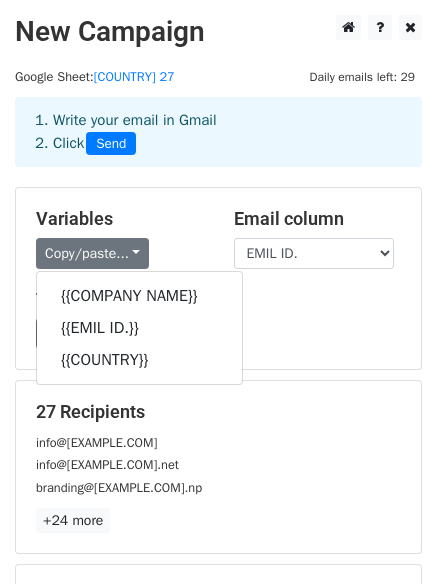 click on "Load...
No templates saved
Save" at bounding box center (218, 333) 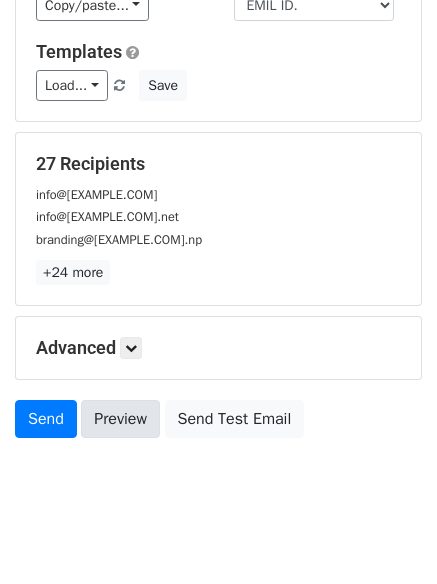 scroll, scrollTop: 272, scrollLeft: 0, axis: vertical 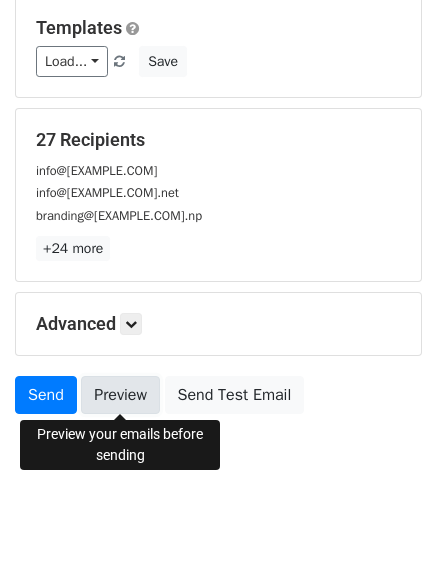 click on "Preview" at bounding box center [120, 395] 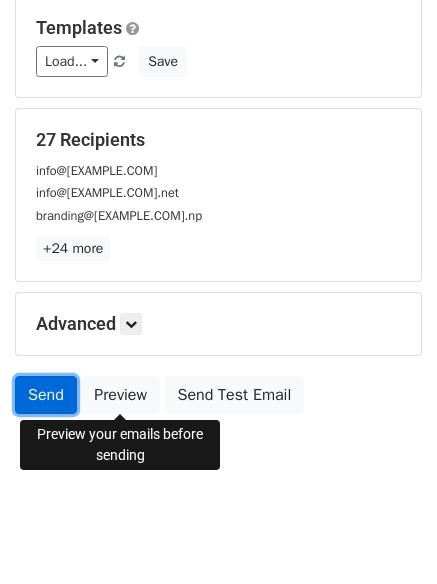 click on "Send" at bounding box center (46, 395) 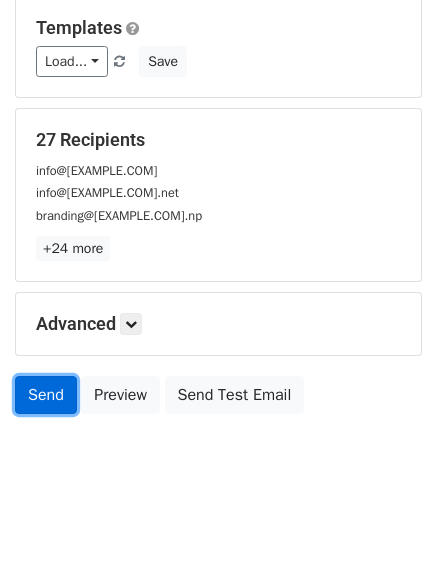click on "Send" at bounding box center (46, 395) 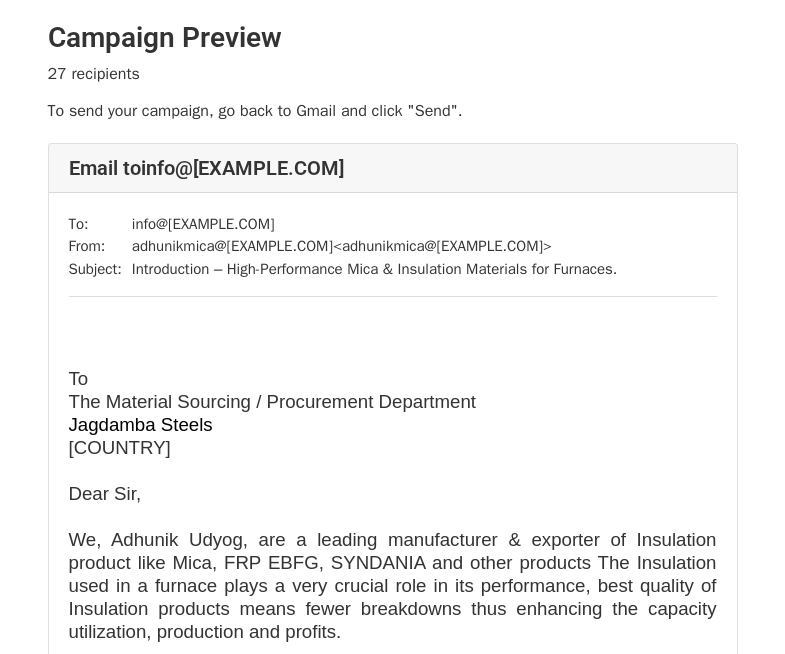 scroll, scrollTop: 0, scrollLeft: 0, axis: both 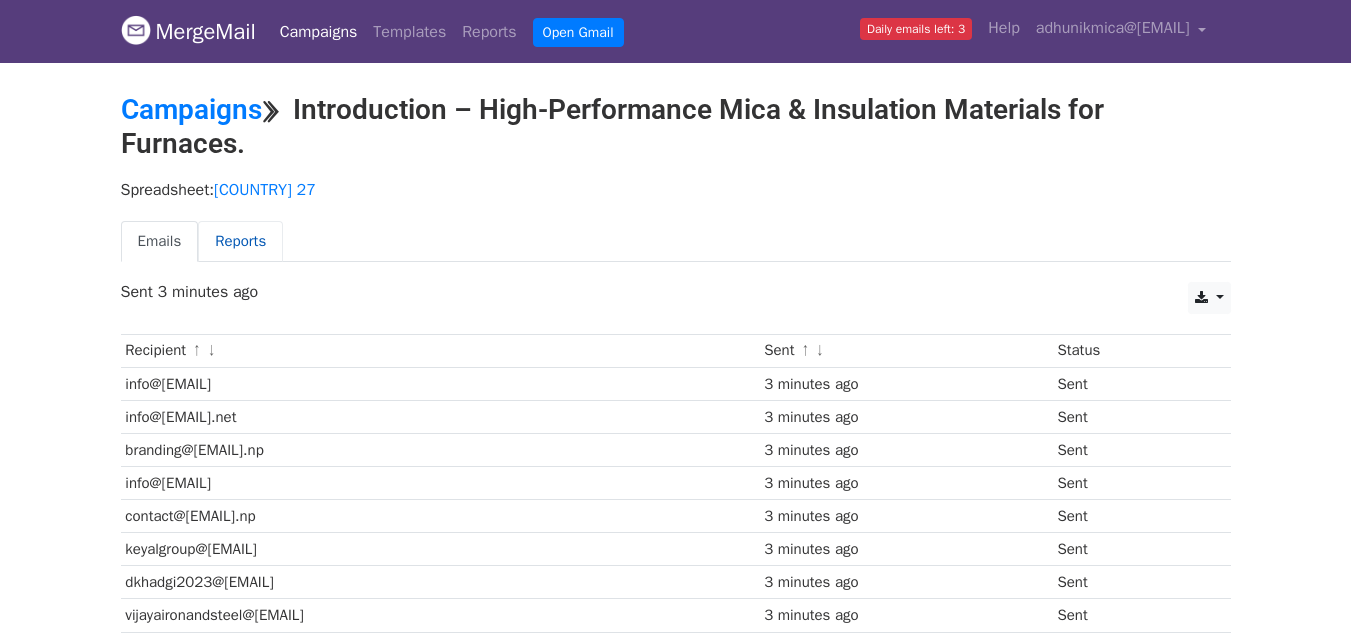 click on "Reports" at bounding box center (240, 241) 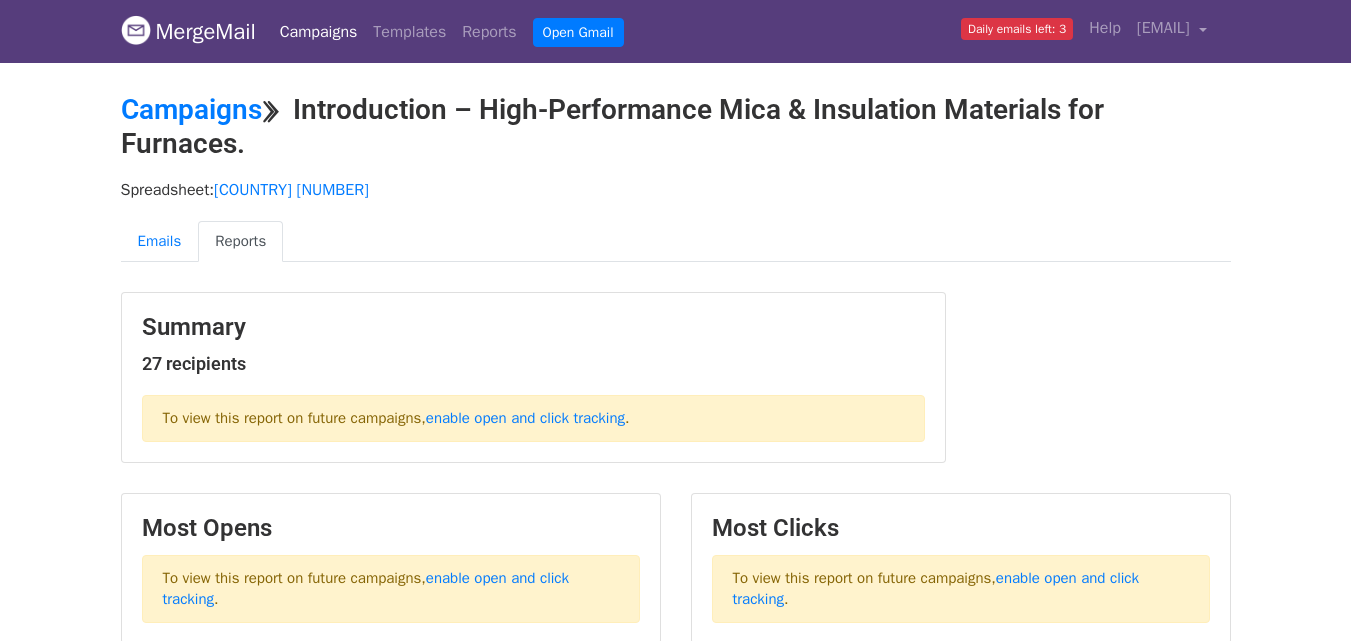 scroll, scrollTop: 0, scrollLeft: 0, axis: both 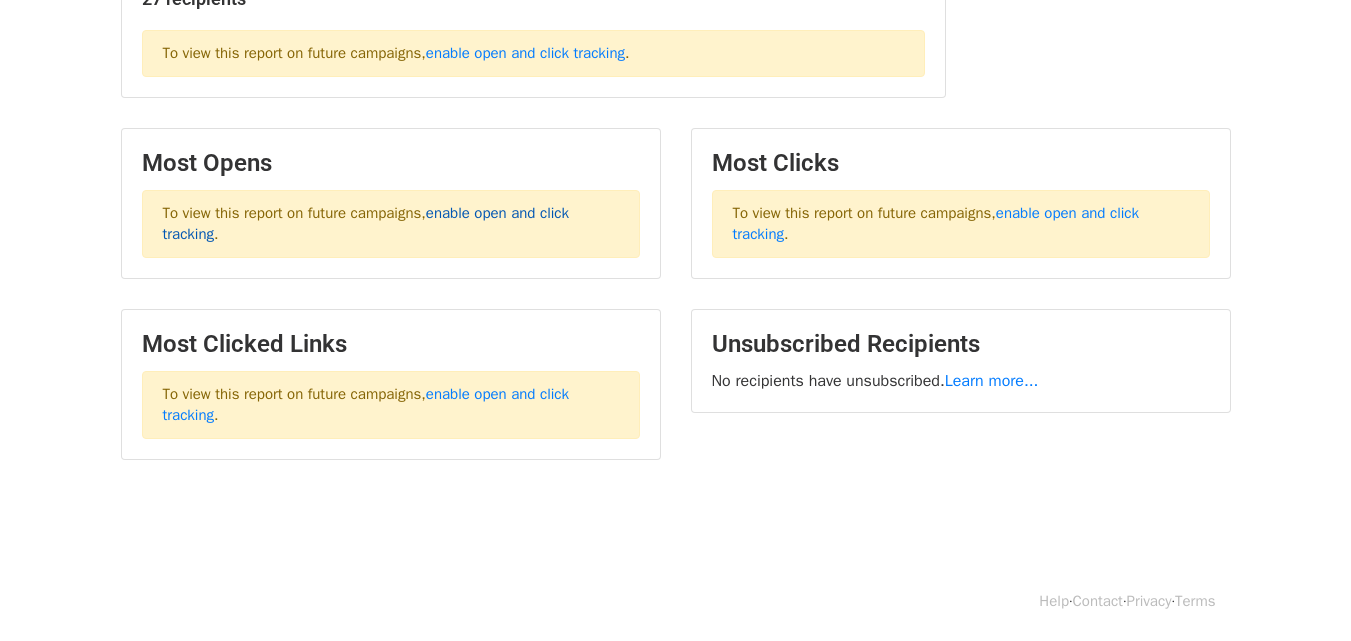 click on "enable open and click tracking" at bounding box center [366, 223] 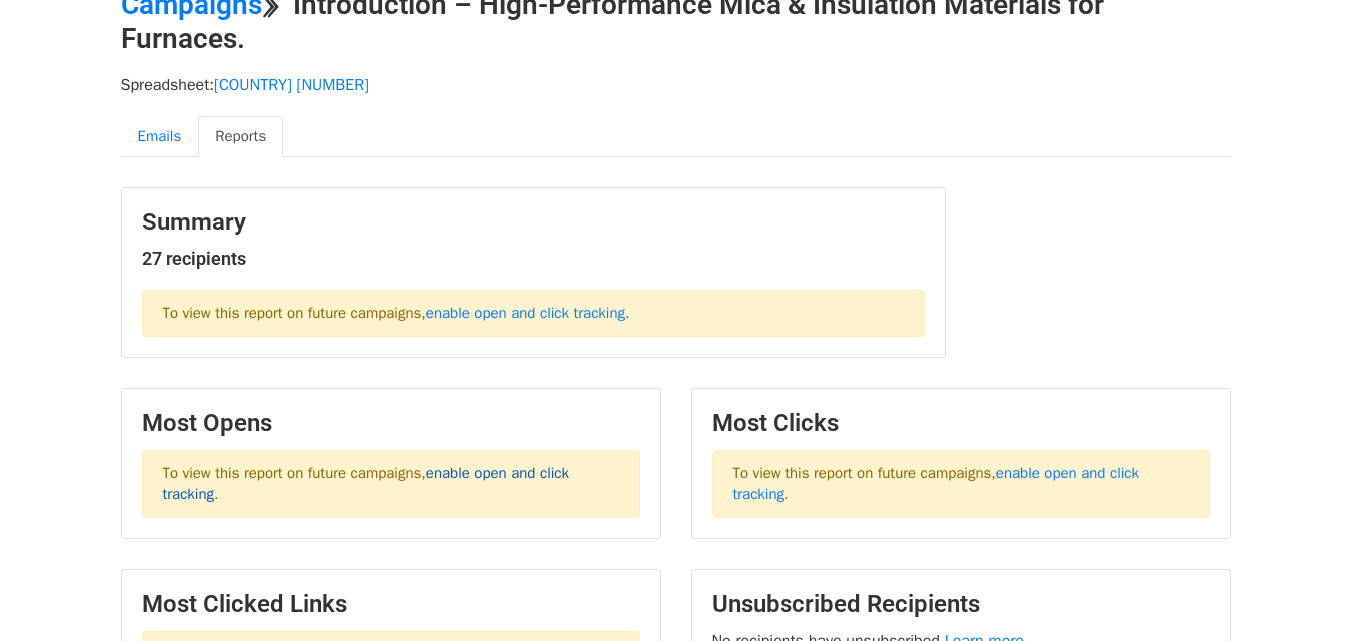 scroll, scrollTop: 0, scrollLeft: 0, axis: both 